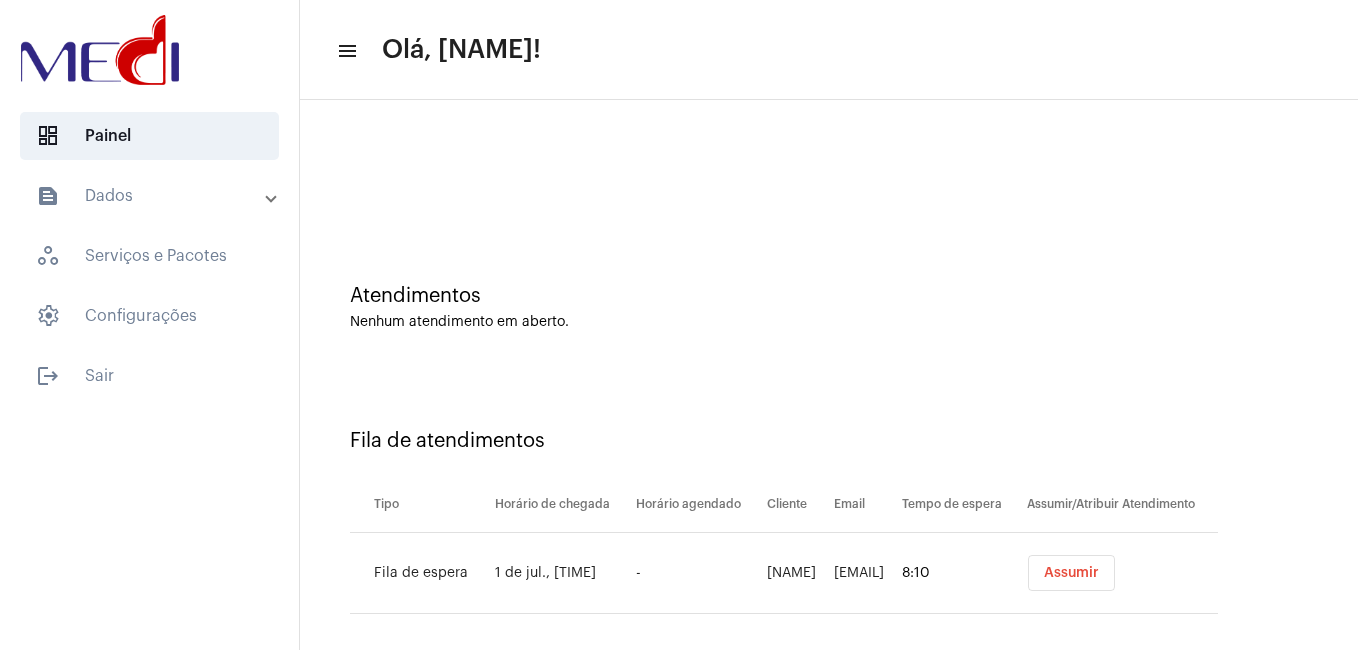 scroll, scrollTop: 0, scrollLeft: 0, axis: both 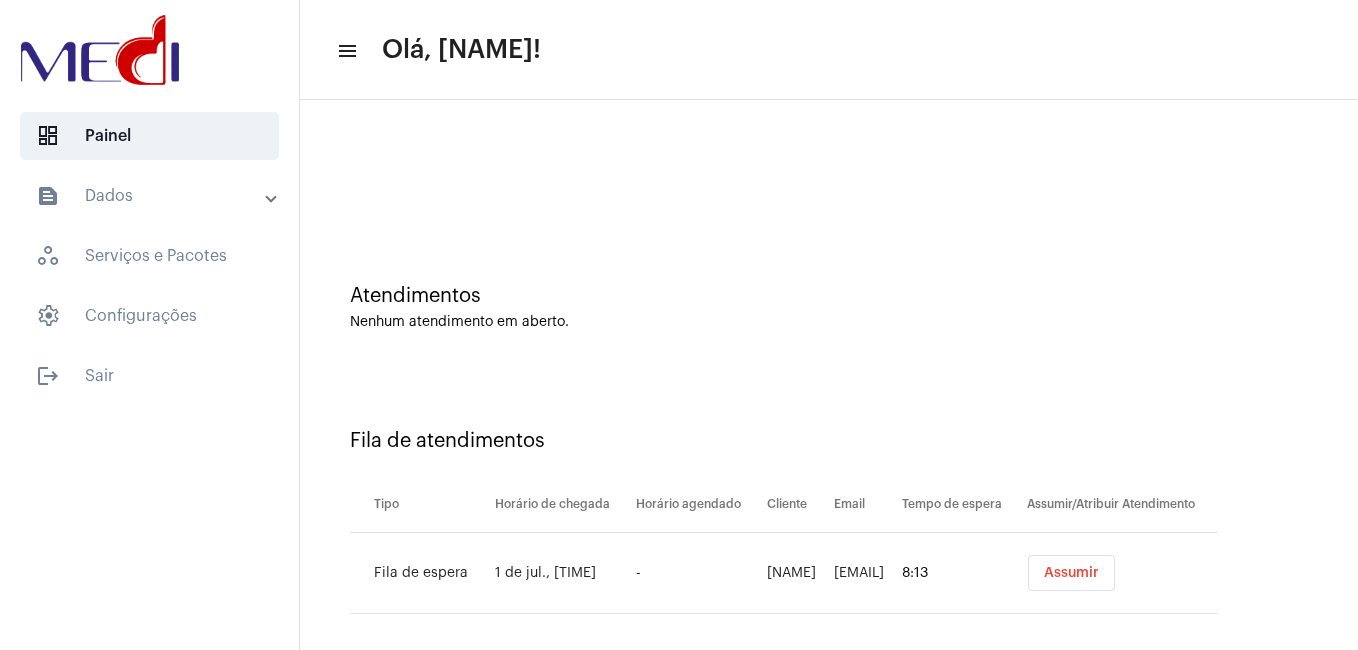 click on "Assumir" at bounding box center [1071, 573] 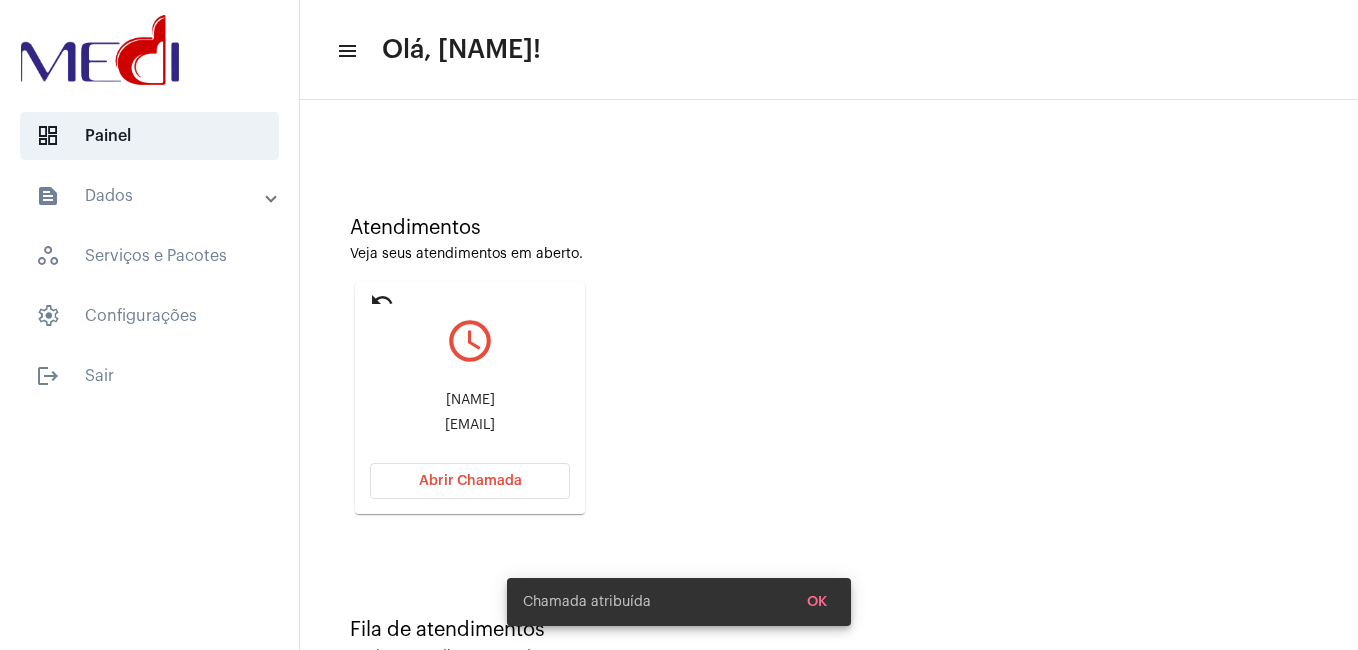 scroll, scrollTop: 132, scrollLeft: 0, axis: vertical 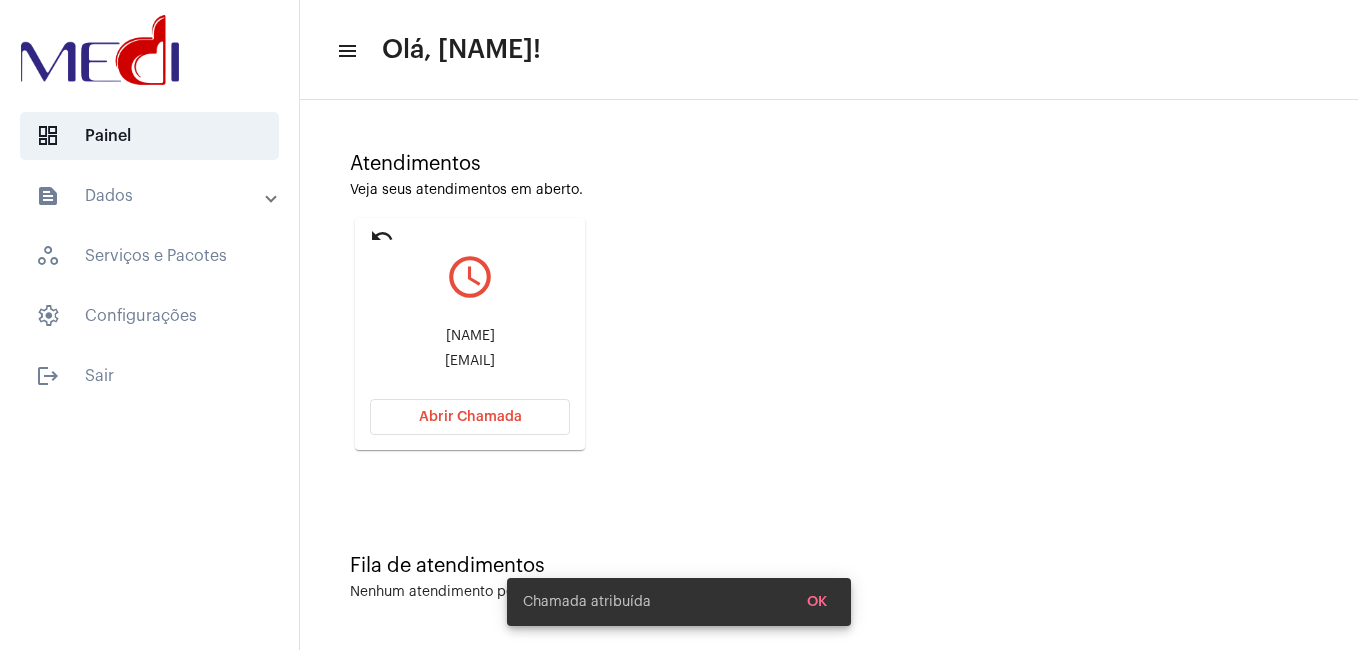 click on "[EMAIL]" at bounding box center (470, 361) 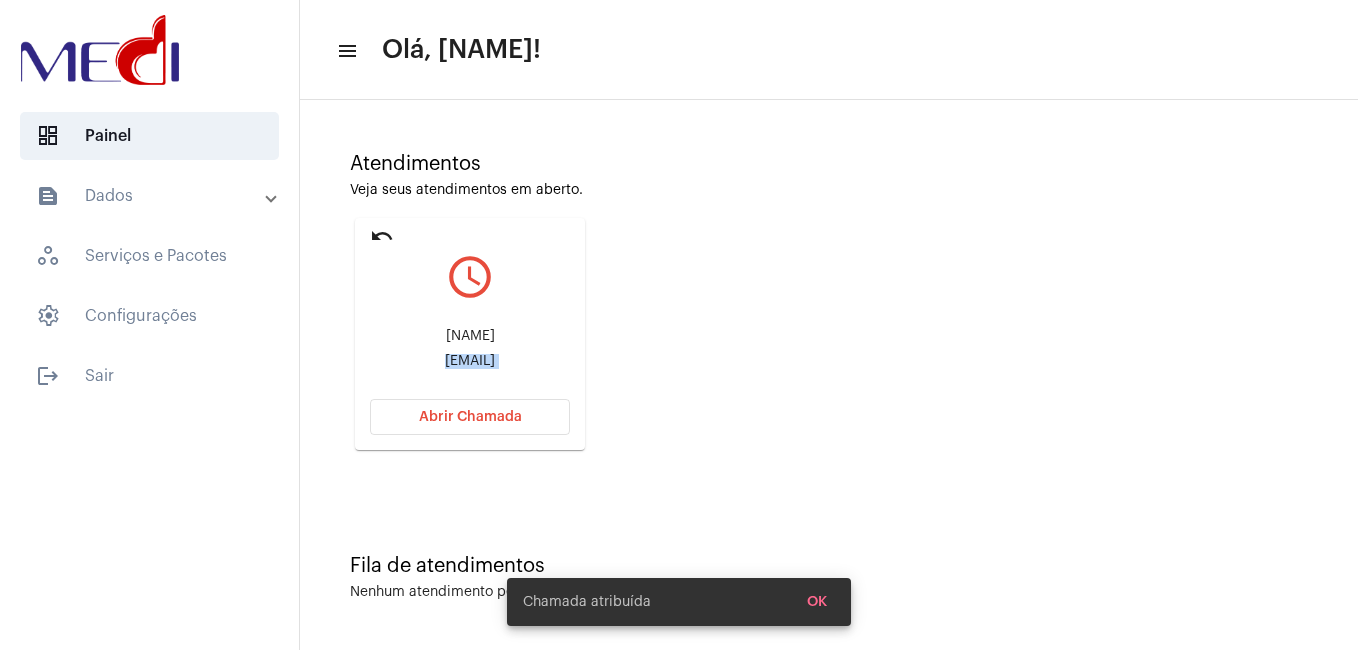 click on "[EMAIL]" at bounding box center [470, 361] 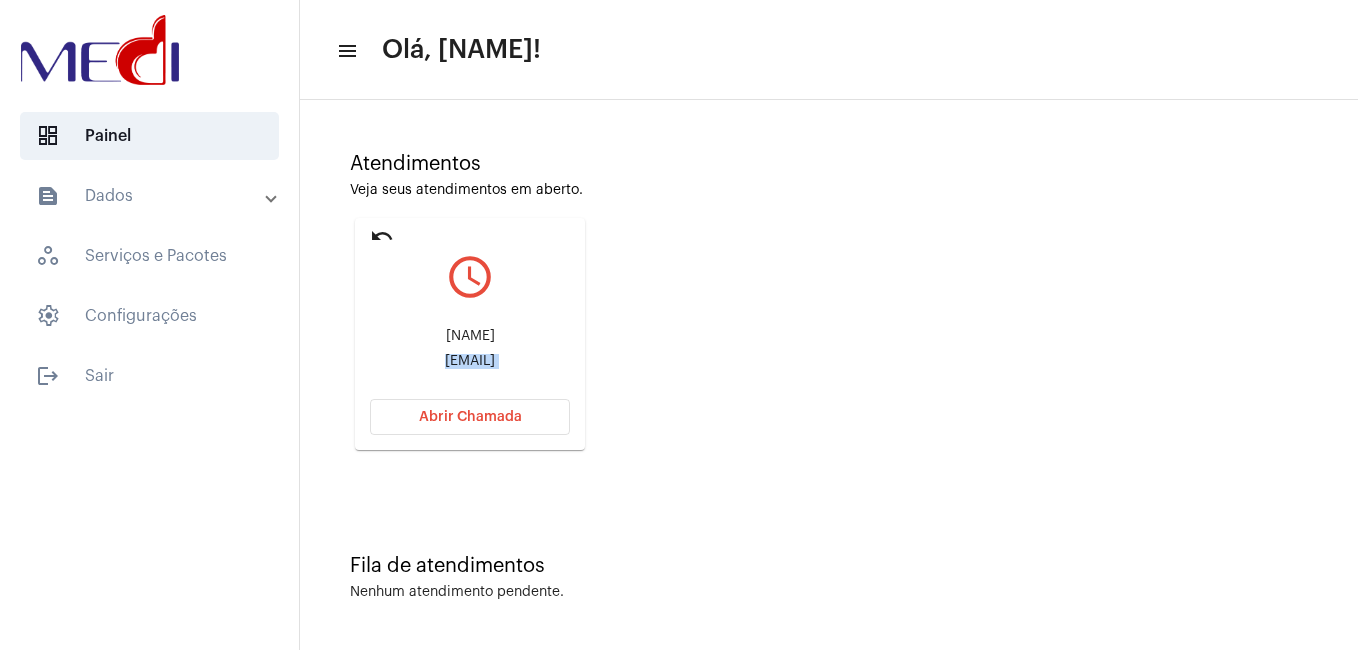 copy on "[EMAIL] Abrir Chamada" 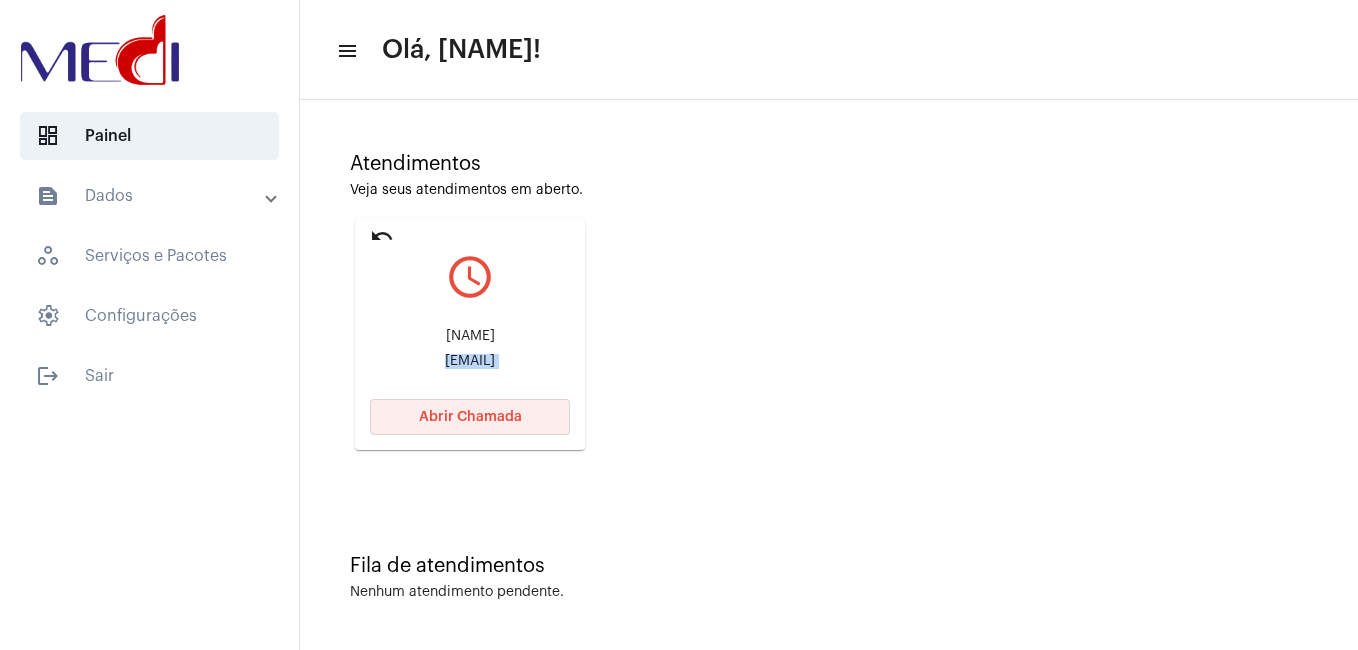 click on "Abrir Chamada" at bounding box center (470, 417) 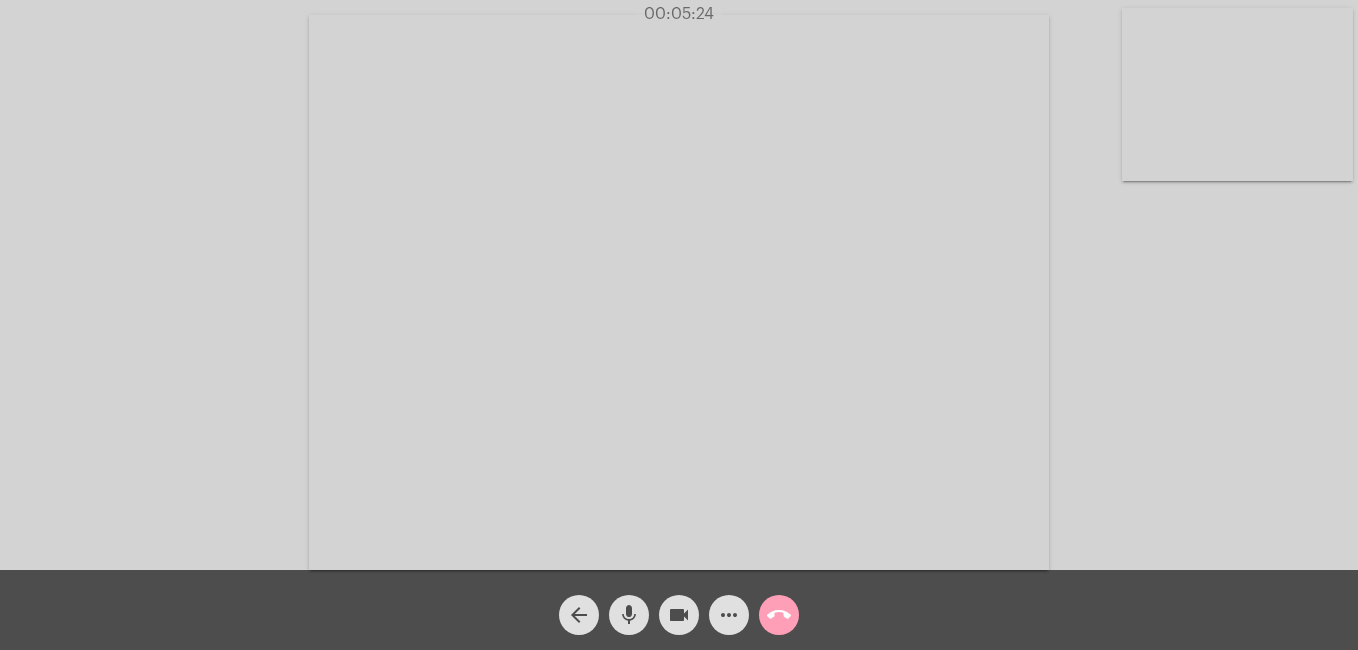 click on "call_end" at bounding box center (779, 615) 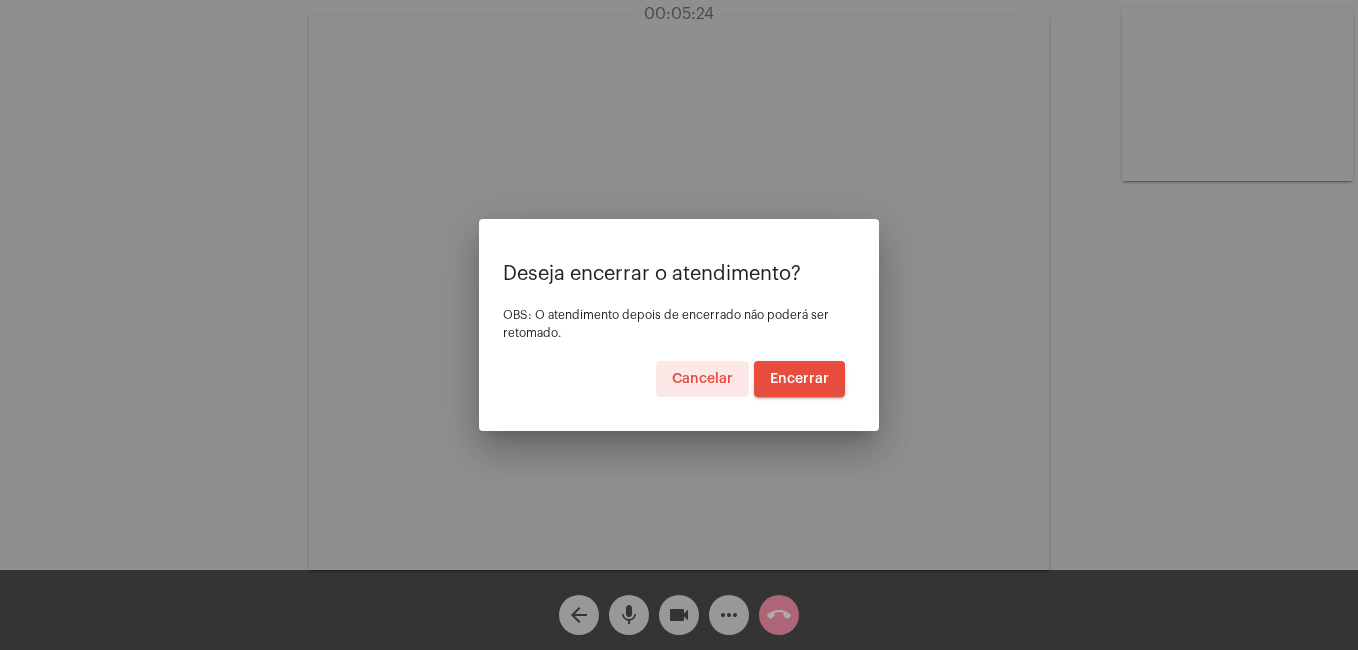 click on "Encerrar" at bounding box center (799, 379) 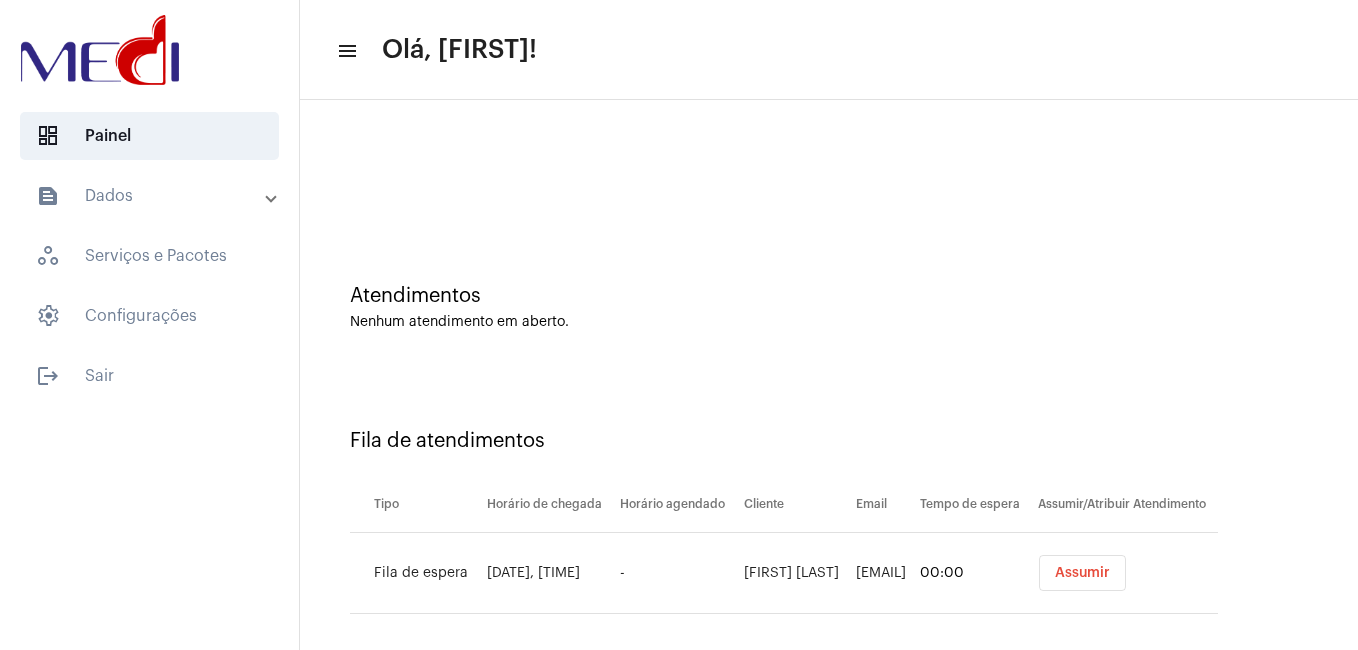 scroll, scrollTop: 0, scrollLeft: 0, axis: both 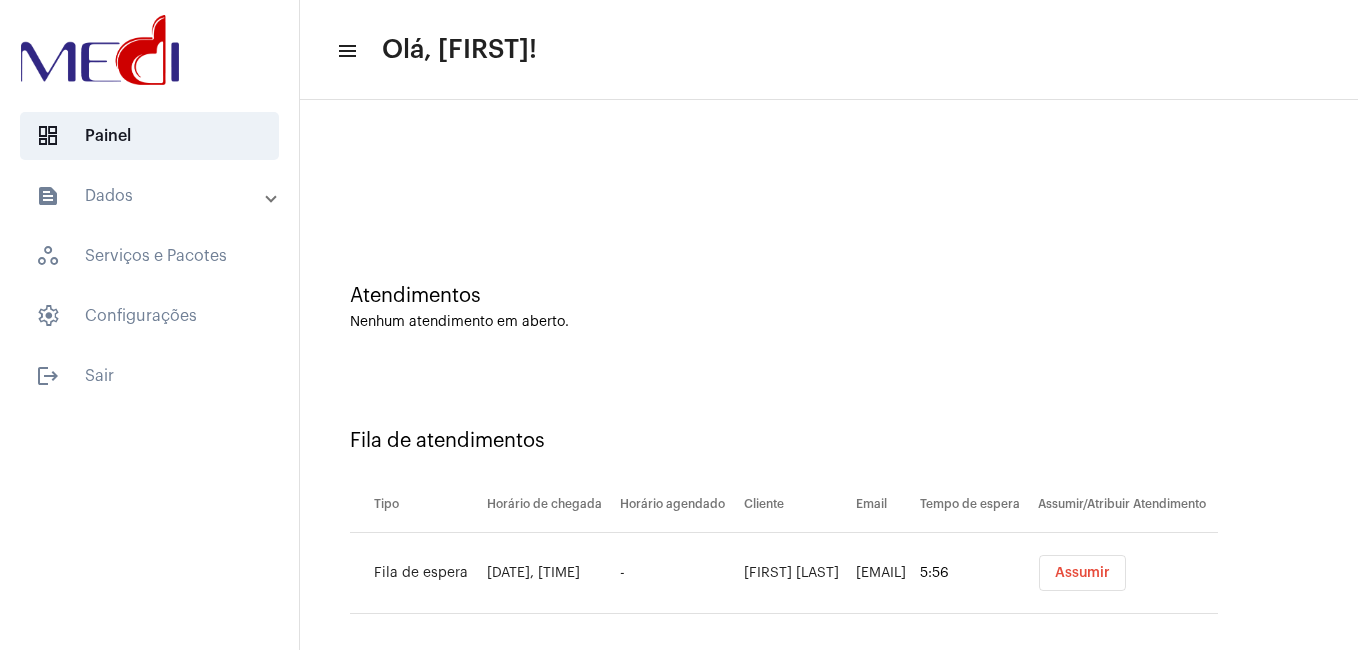click on "Ruthellen Gonçalves" at bounding box center [795, 573] 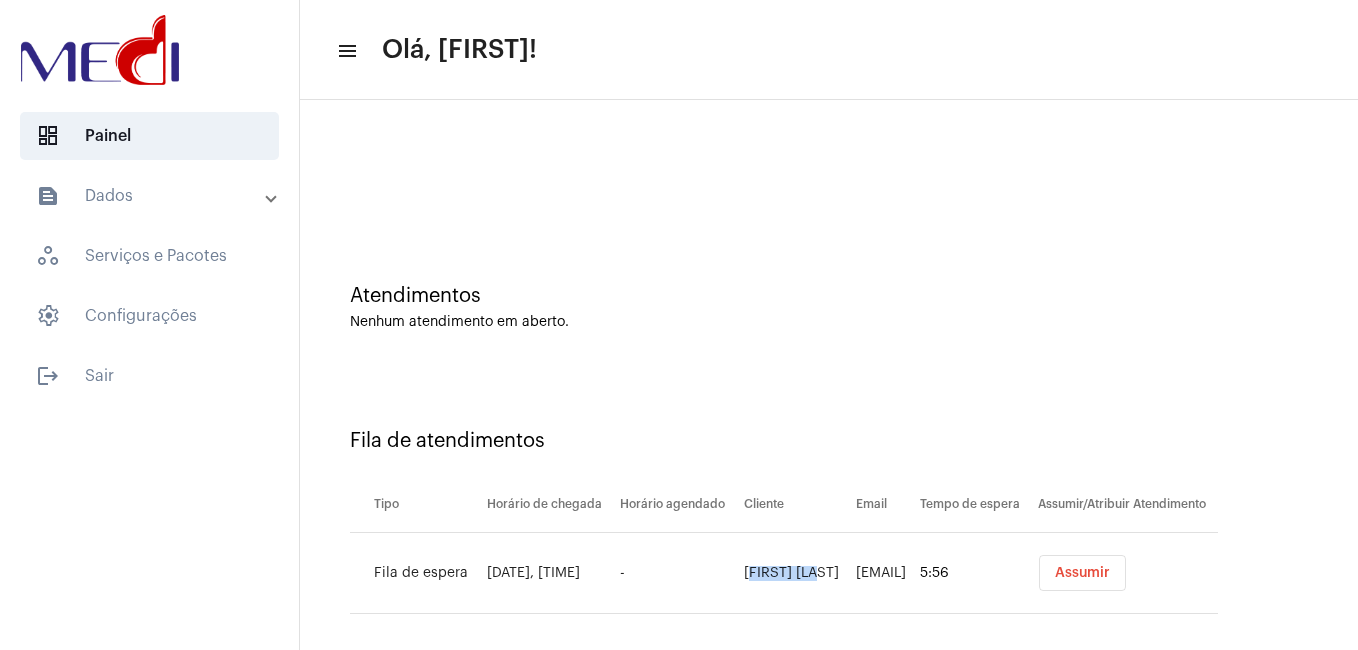 click on "Ruthellen Gonçalves" at bounding box center [795, 573] 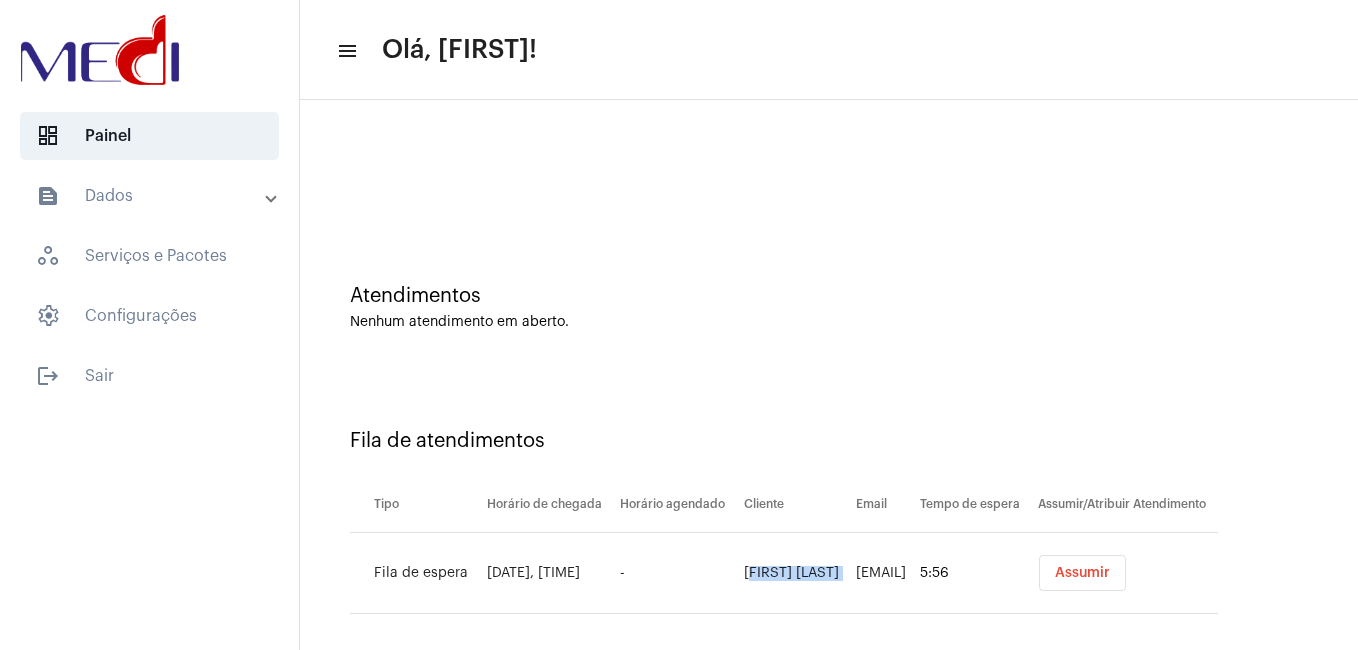 click on "Ruthellen Gonçalves" at bounding box center (795, 573) 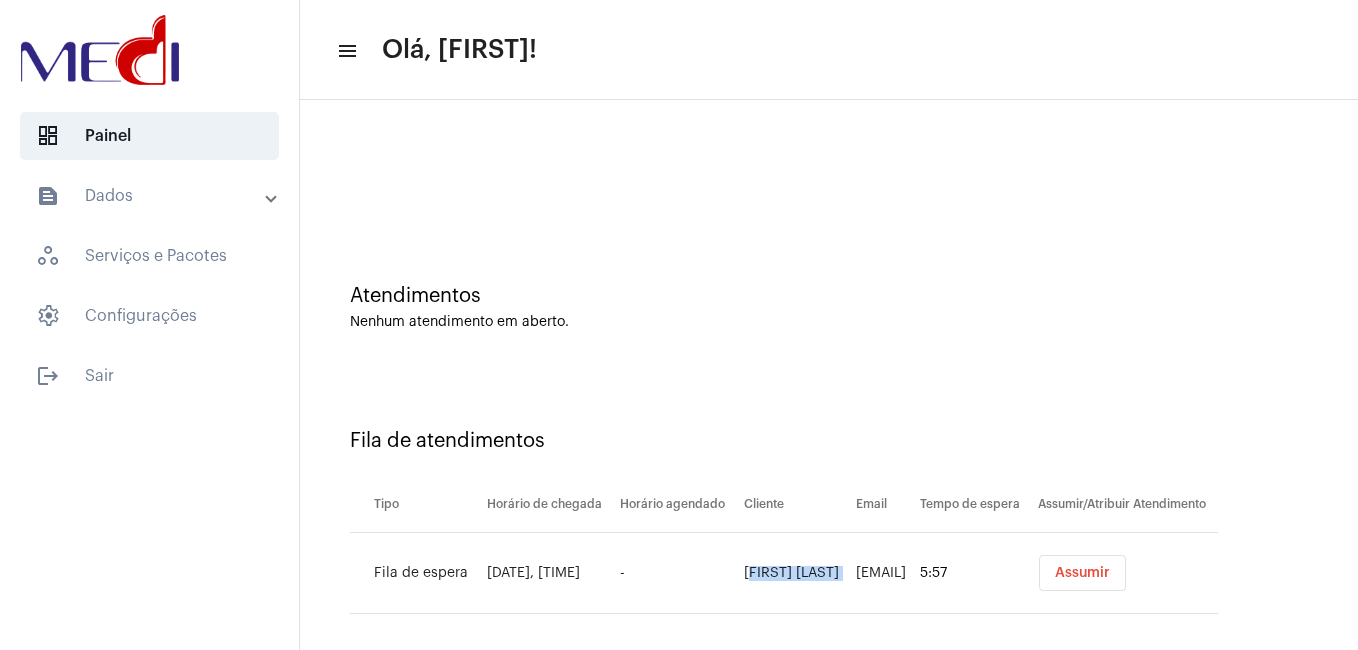 copy on "Ruthellen Gonçalves" 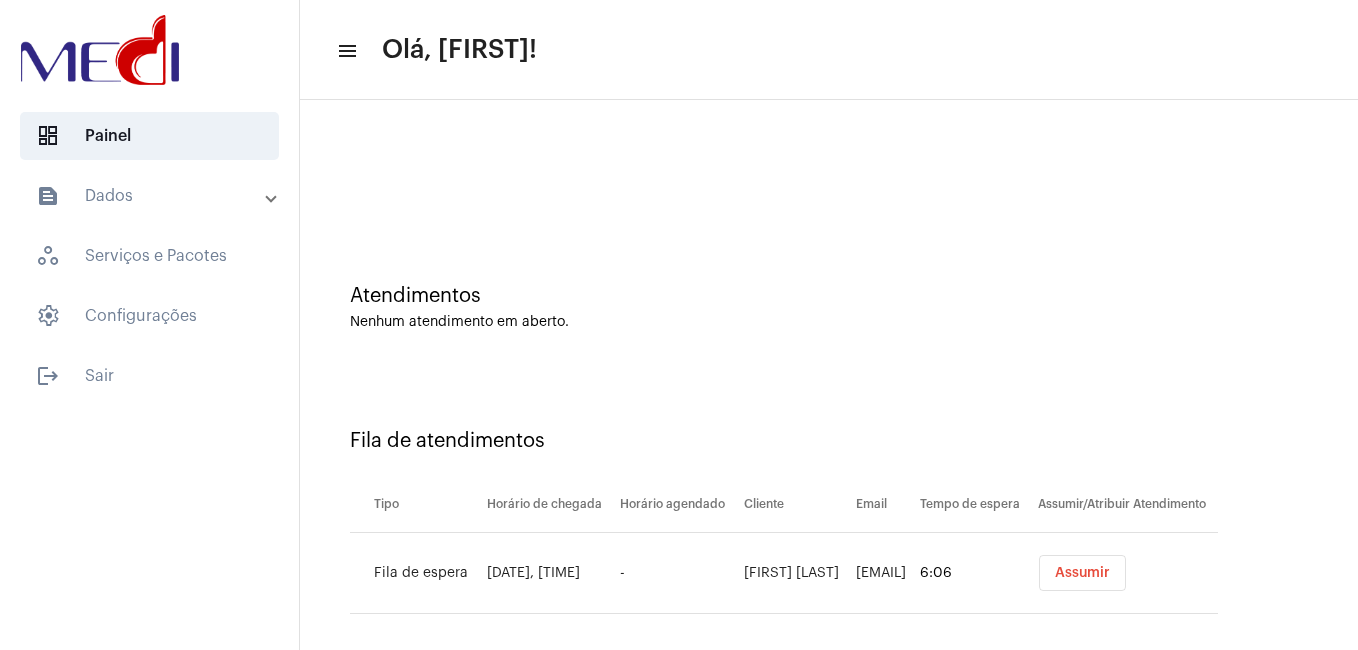 click on "r-goncalves@outlook.com" at bounding box center (883, 573) 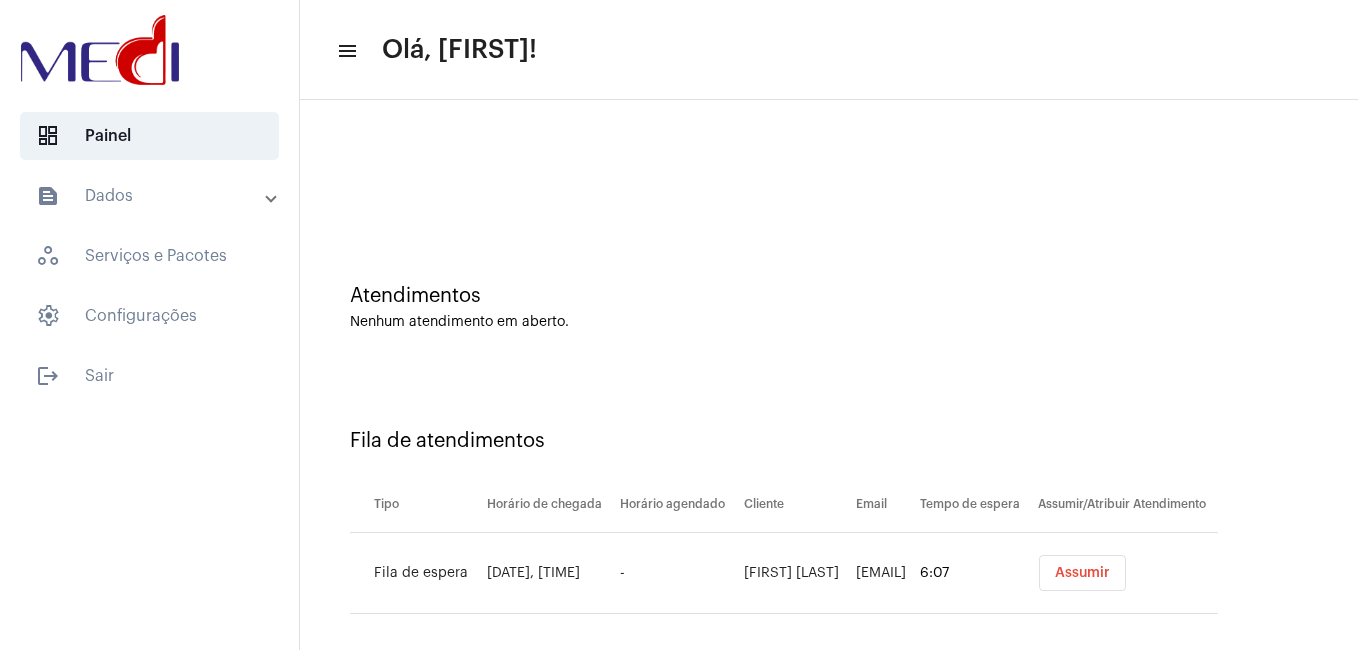 click on "r-goncalves@outlook.com" at bounding box center [883, 573] 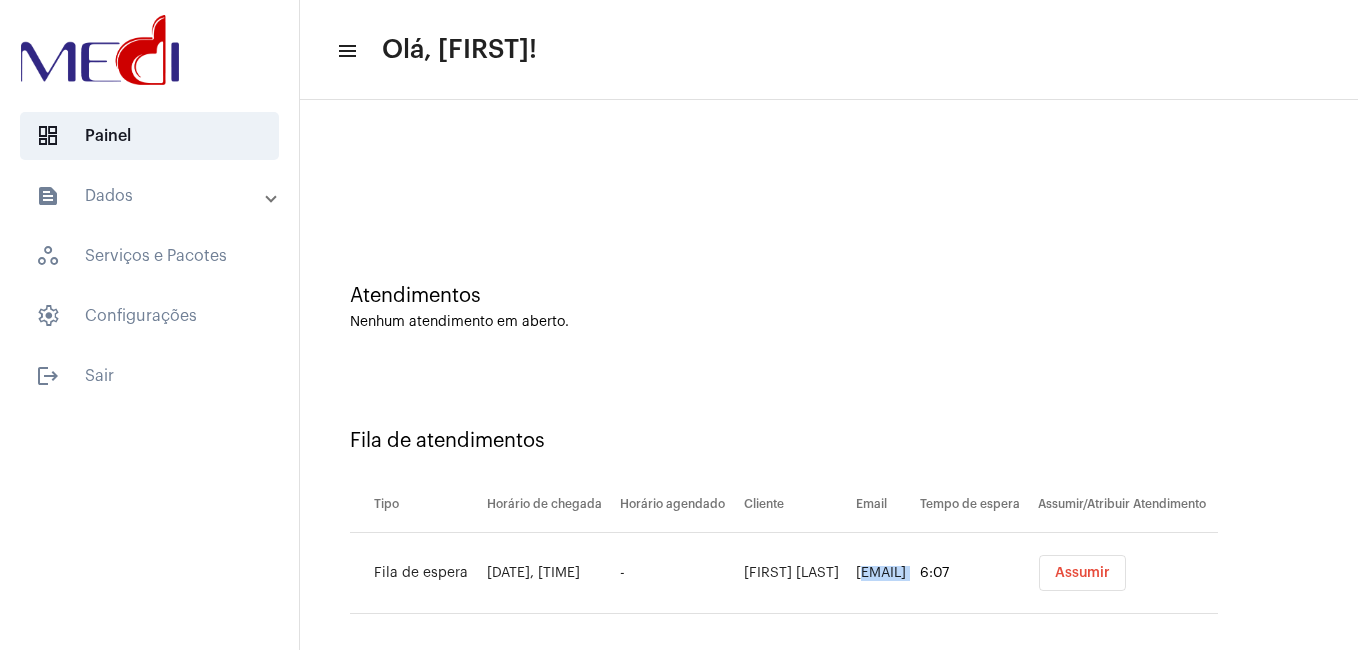 click on "r-goncalves@outlook.com" at bounding box center (883, 573) 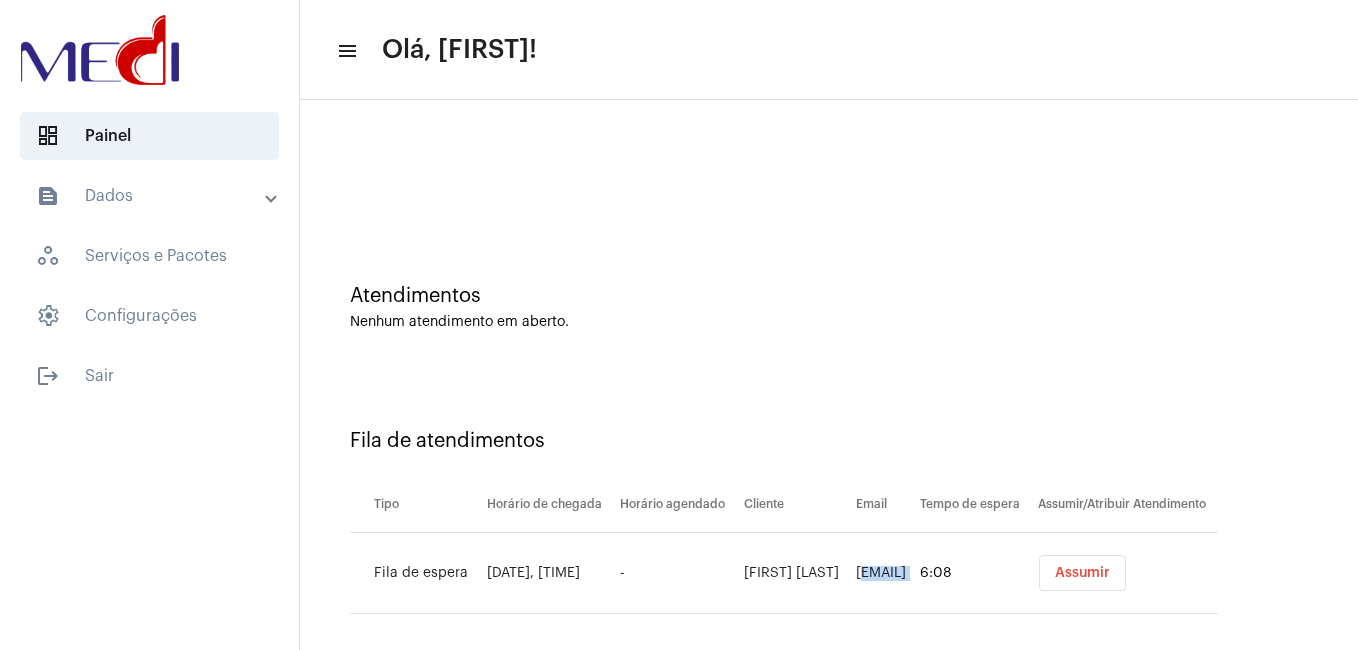 copy on "r-goncalves@outlook.com" 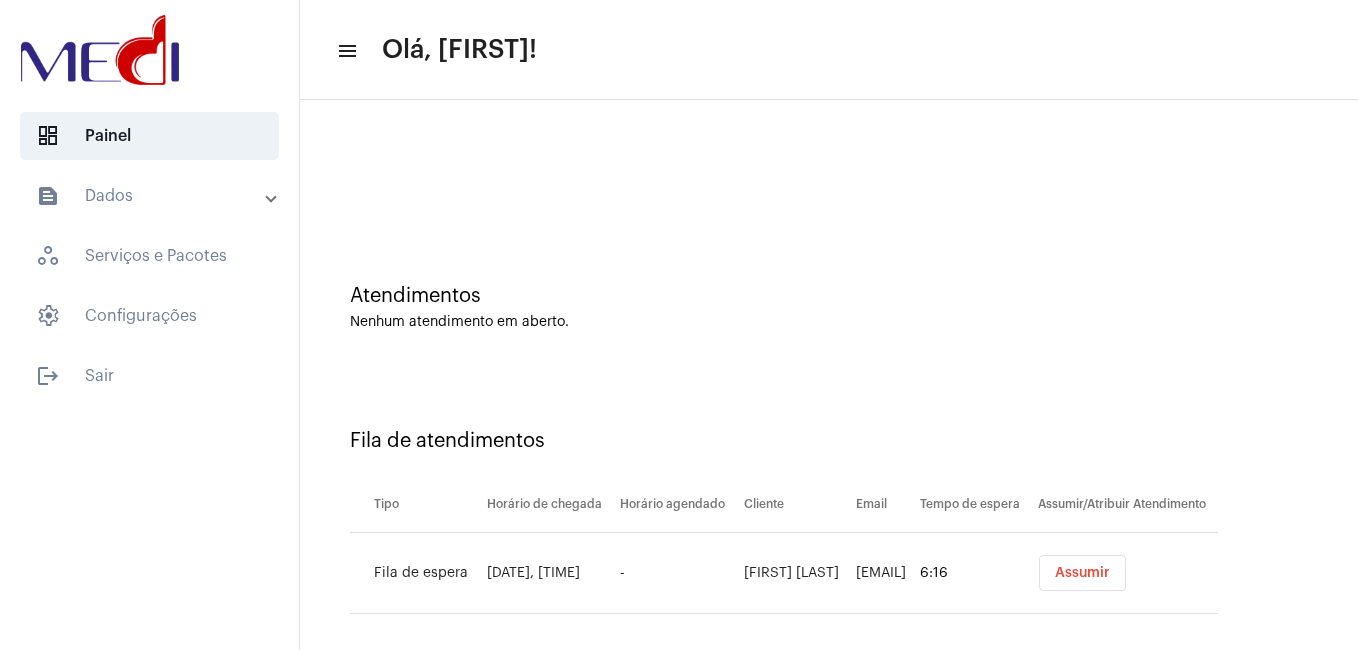 click on "Ruthellen Gonçalves" at bounding box center (795, 573) 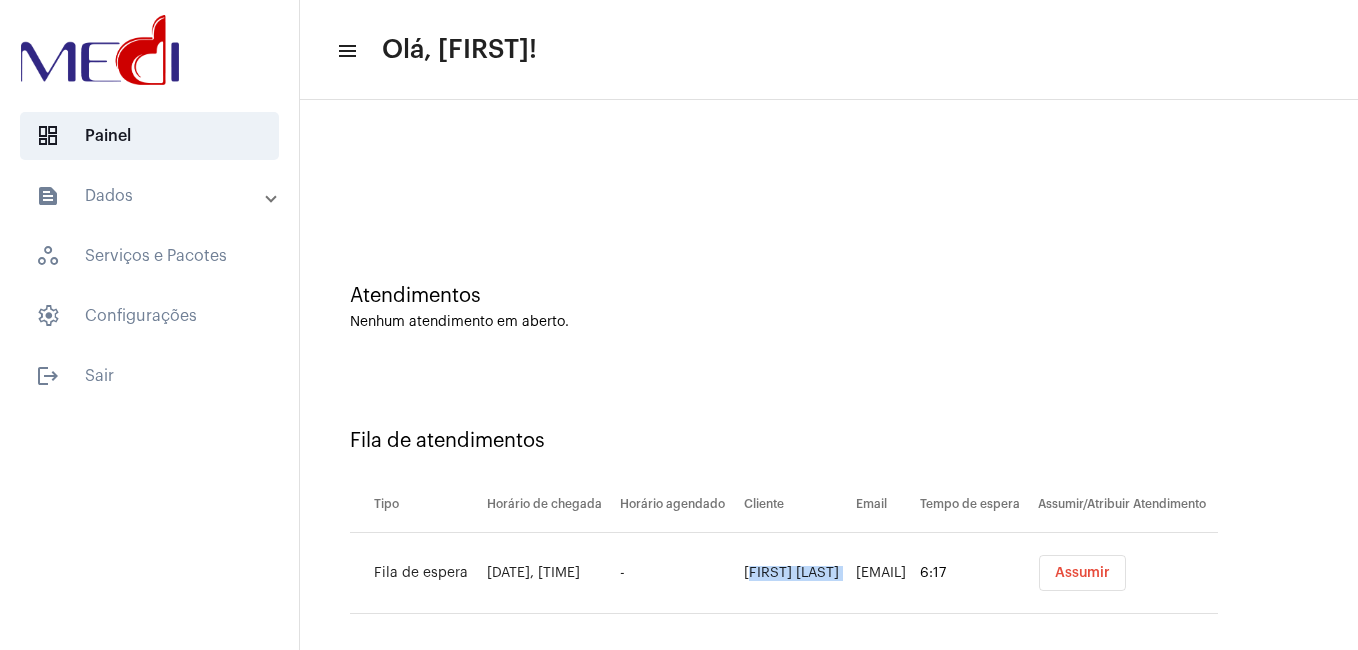 click on "Ruthellen Gonçalves" at bounding box center (795, 573) 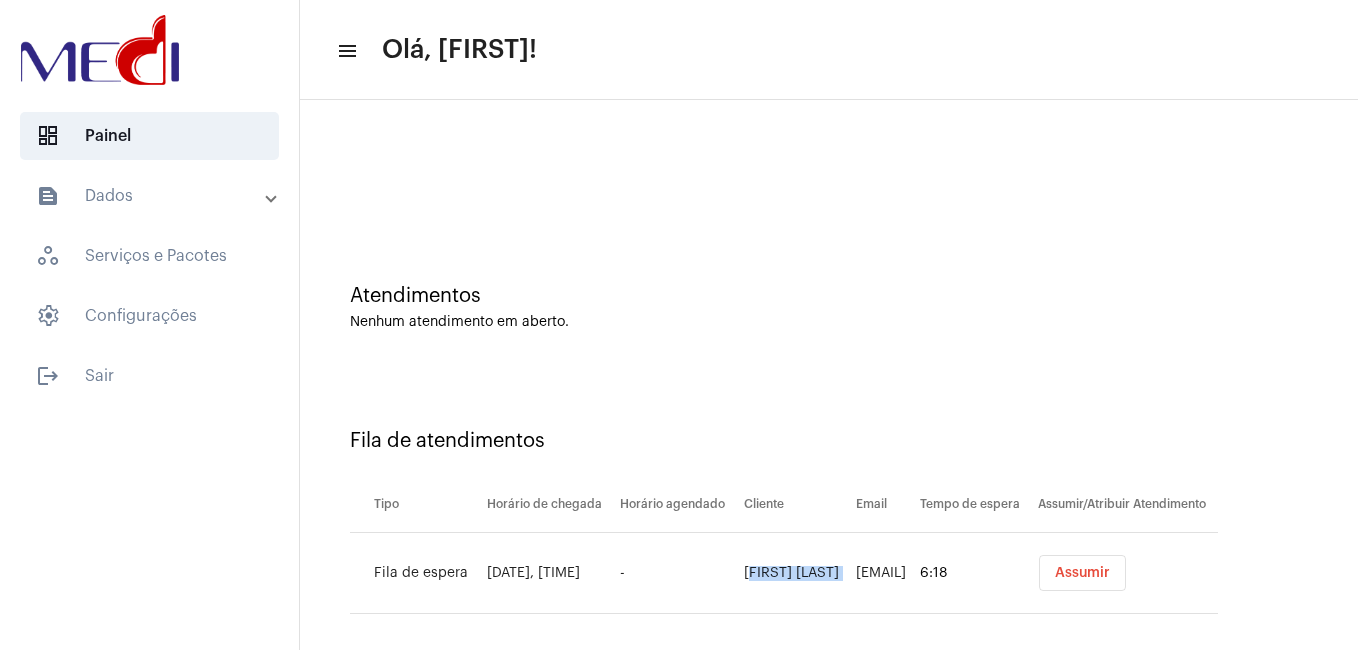copy on "Ruthellen Gonçalves" 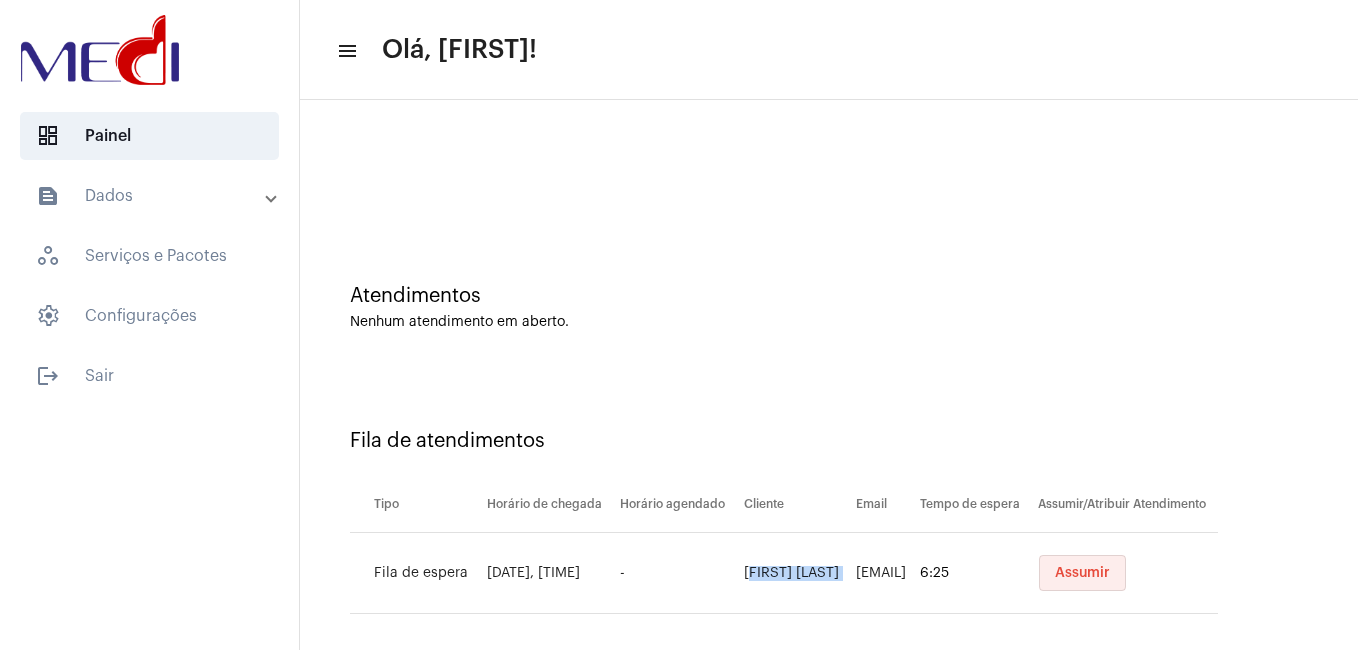 click on "Assumir" at bounding box center (1082, 573) 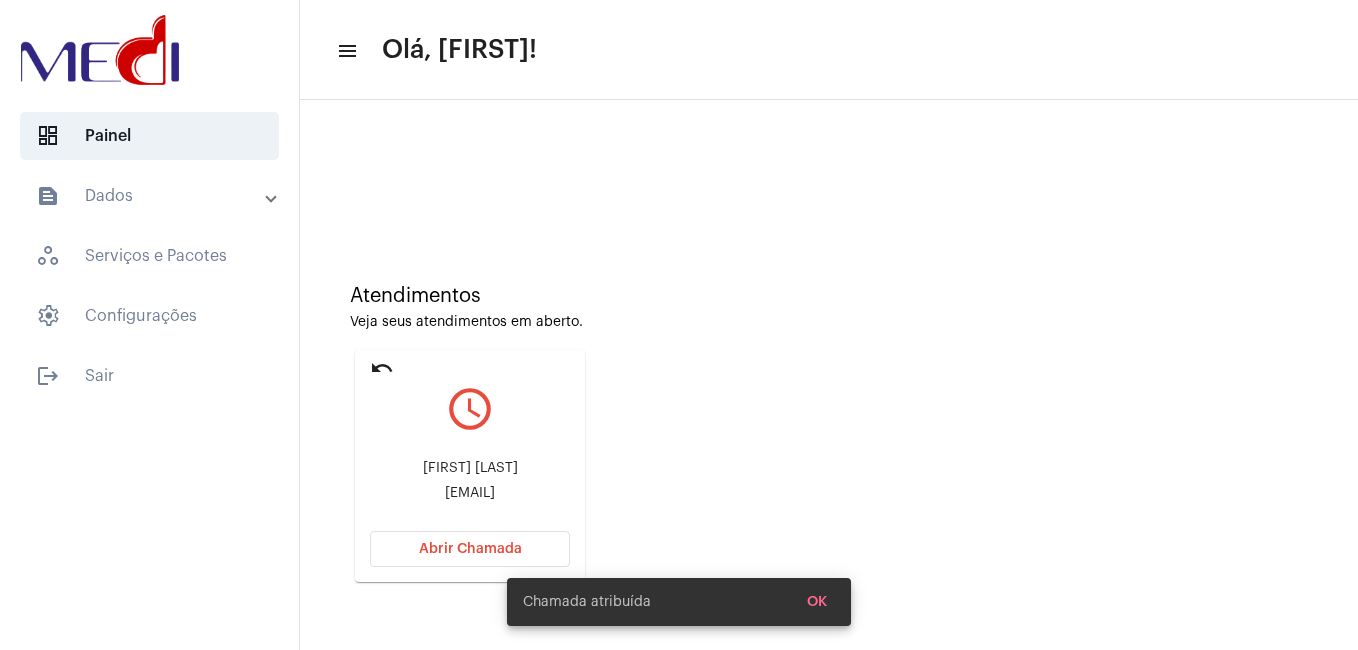 click on "Abrir Chamada" at bounding box center (470, 549) 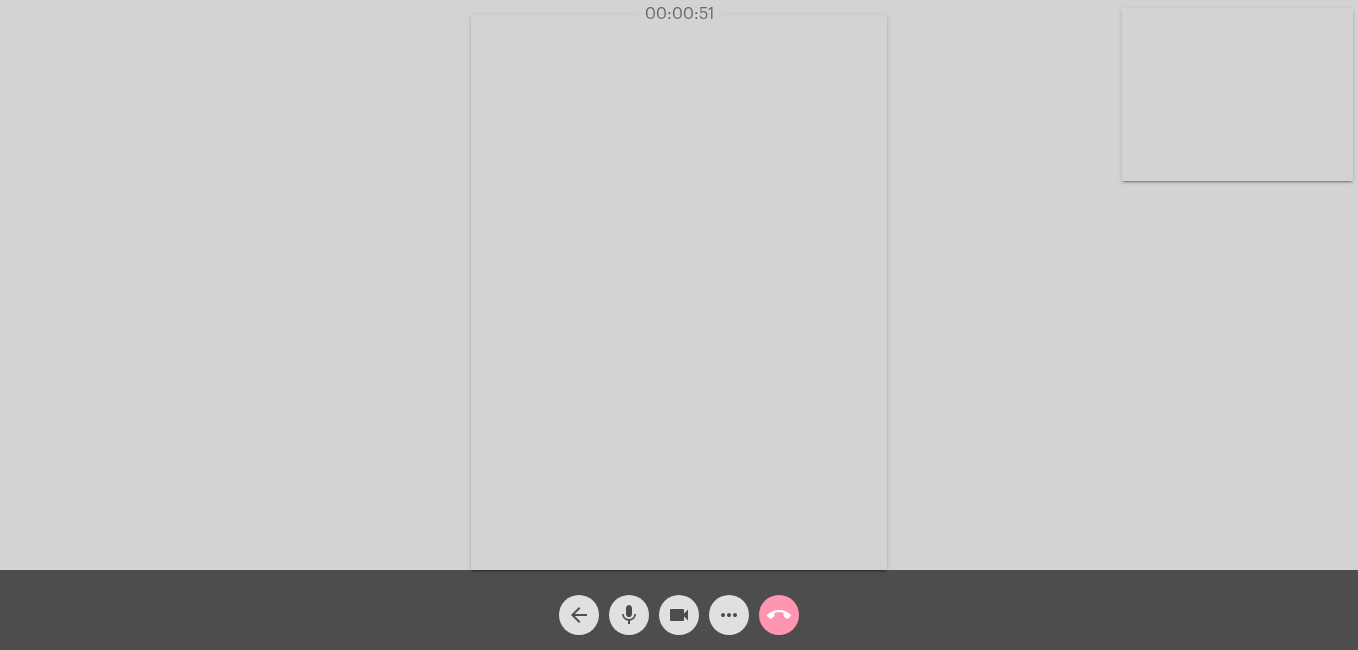 drag, startPoint x: 691, startPoint y: 618, endPoint x: 647, endPoint y: 613, distance: 44.28318 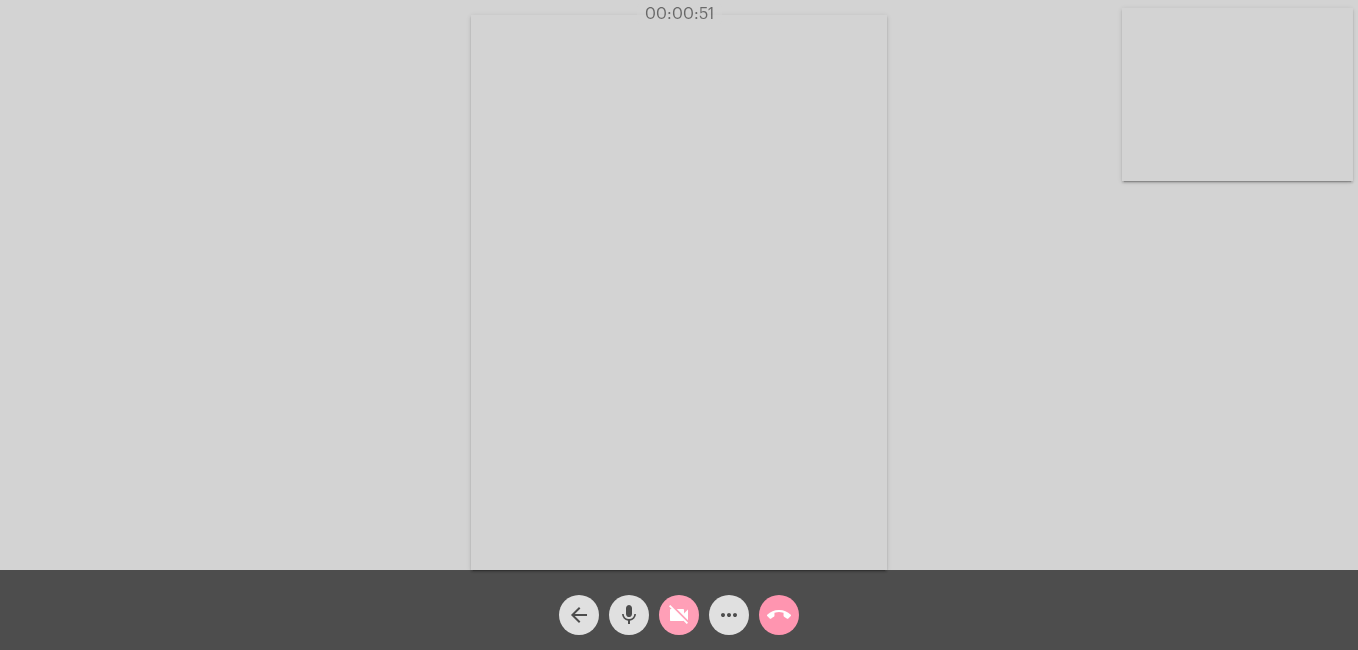 click on "mic" at bounding box center [629, 615] 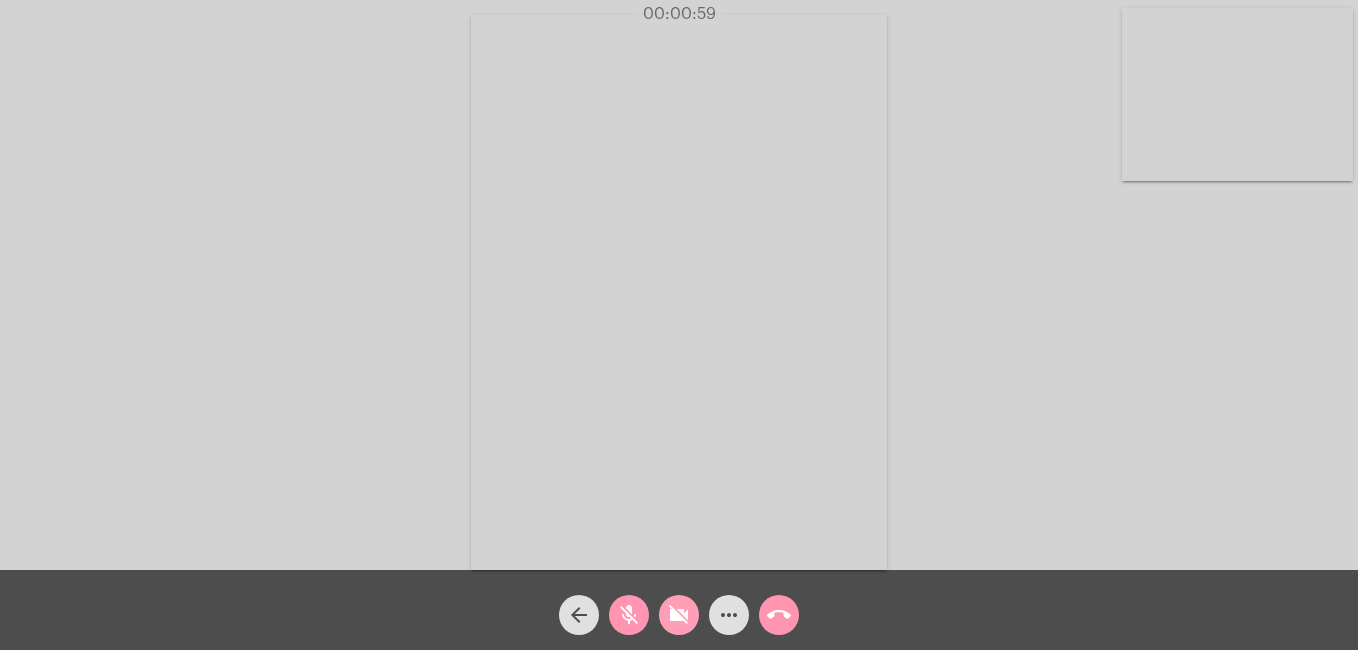 click on "videocam_off" at bounding box center [679, 615] 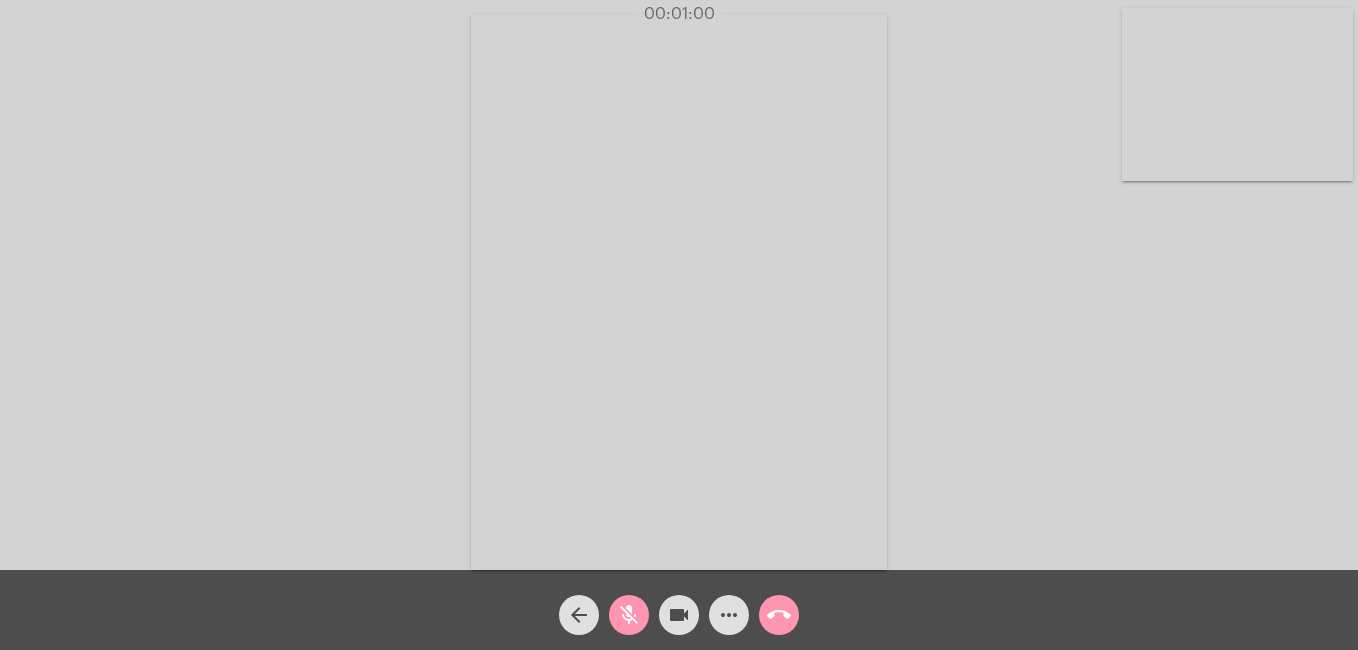 click on "mic_off" at bounding box center [629, 615] 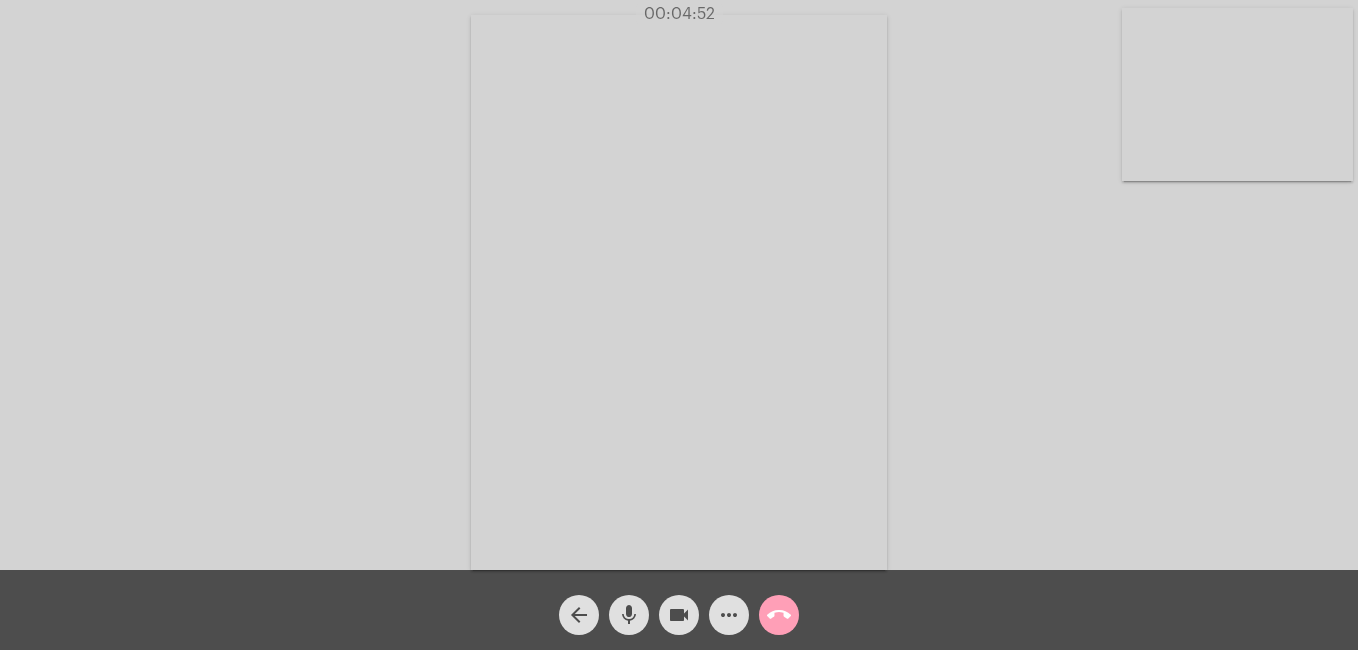 click on "call_end" at bounding box center [779, 615] 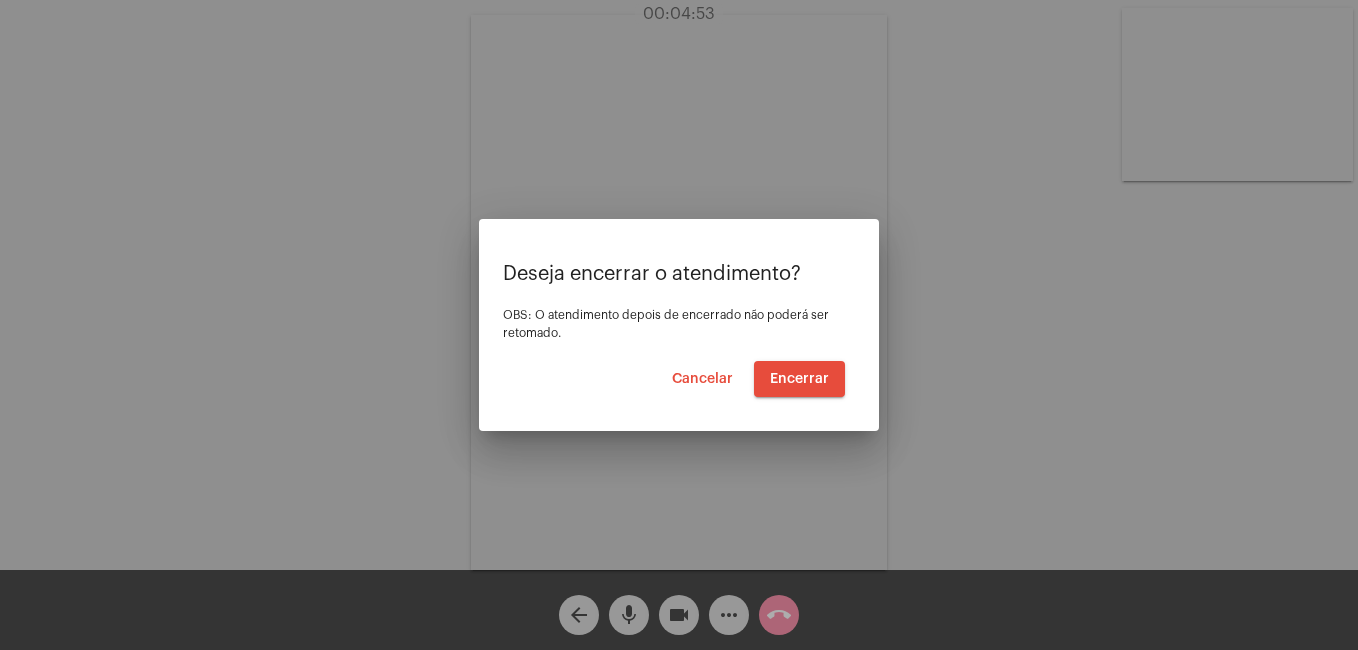 click on "Deseja encerrar o atendimento?  OBS: O atendimento depois de encerrado não poderá ser retomado.  Cancelar   Encerrar" at bounding box center [679, 330] 